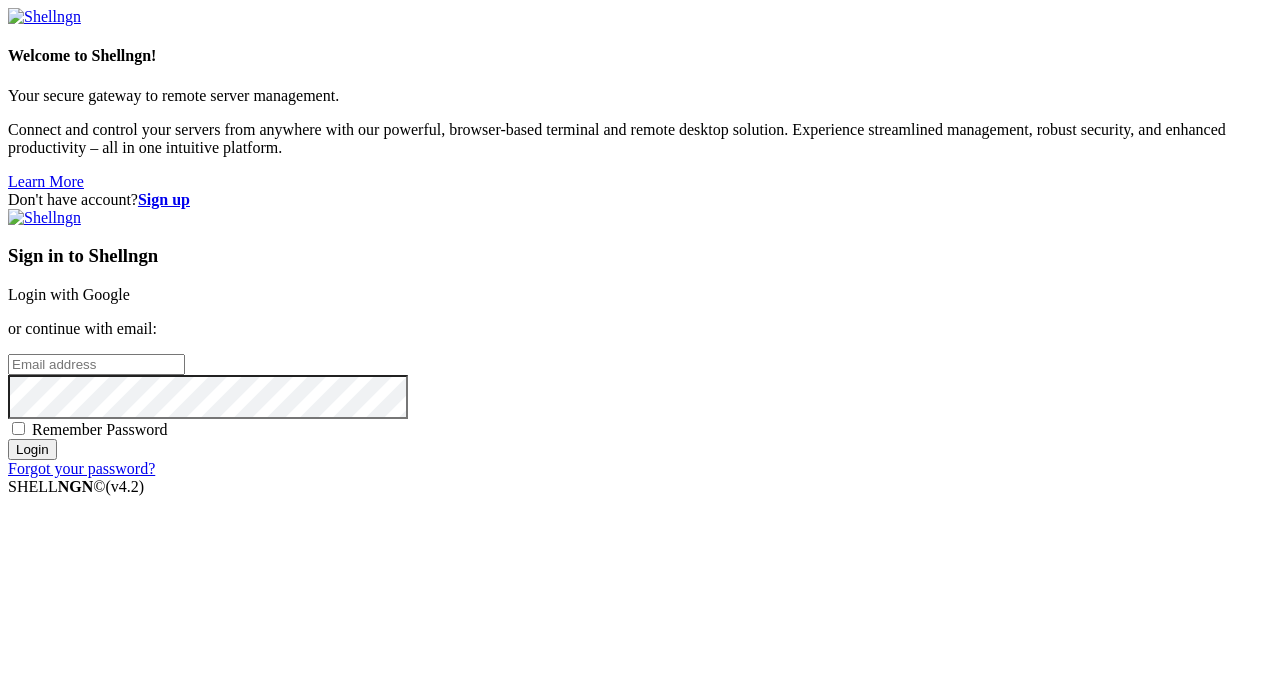 scroll, scrollTop: 0, scrollLeft: 0, axis: both 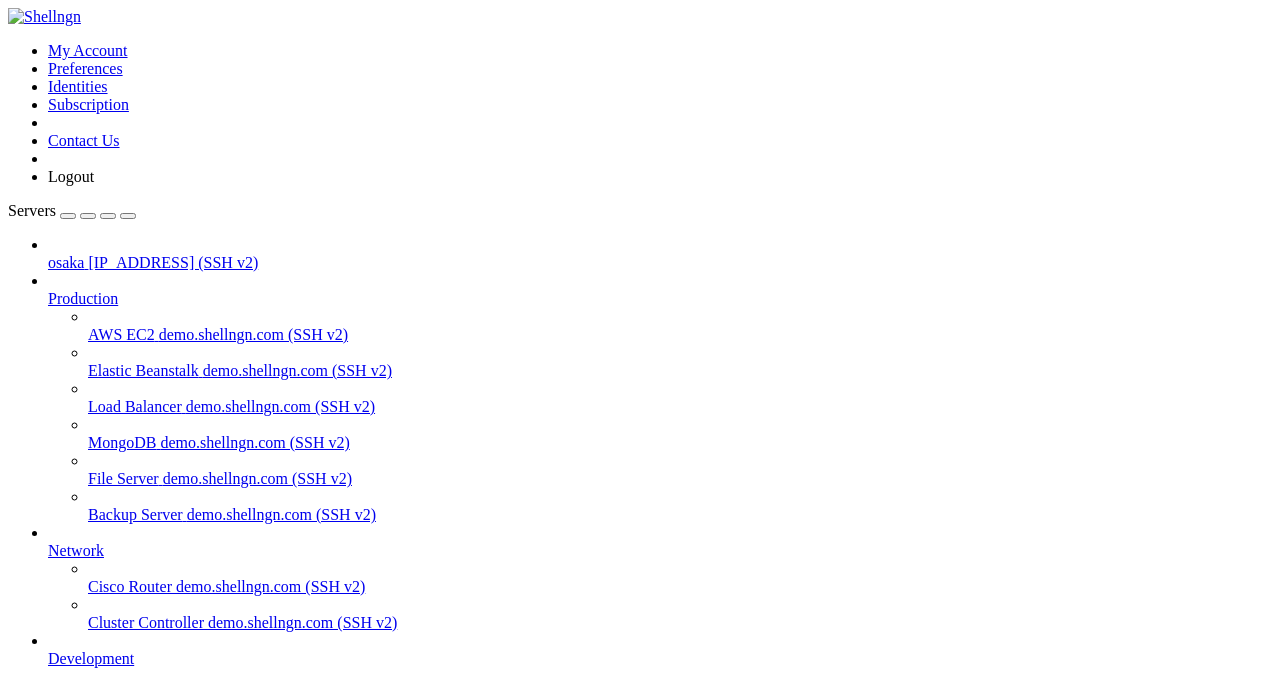 click on "[IP_ADDRESS] (SSH v2)" at bounding box center (173, 262) 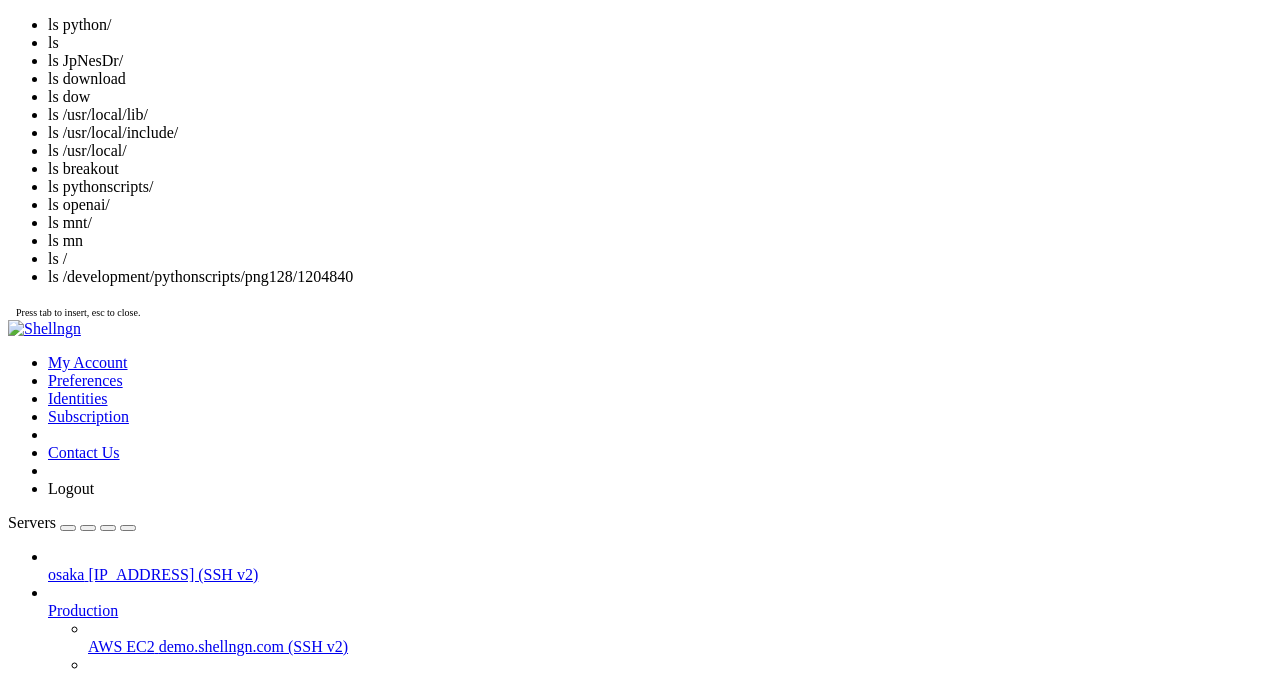 scroll, scrollTop: 323, scrollLeft: 0, axis: vertical 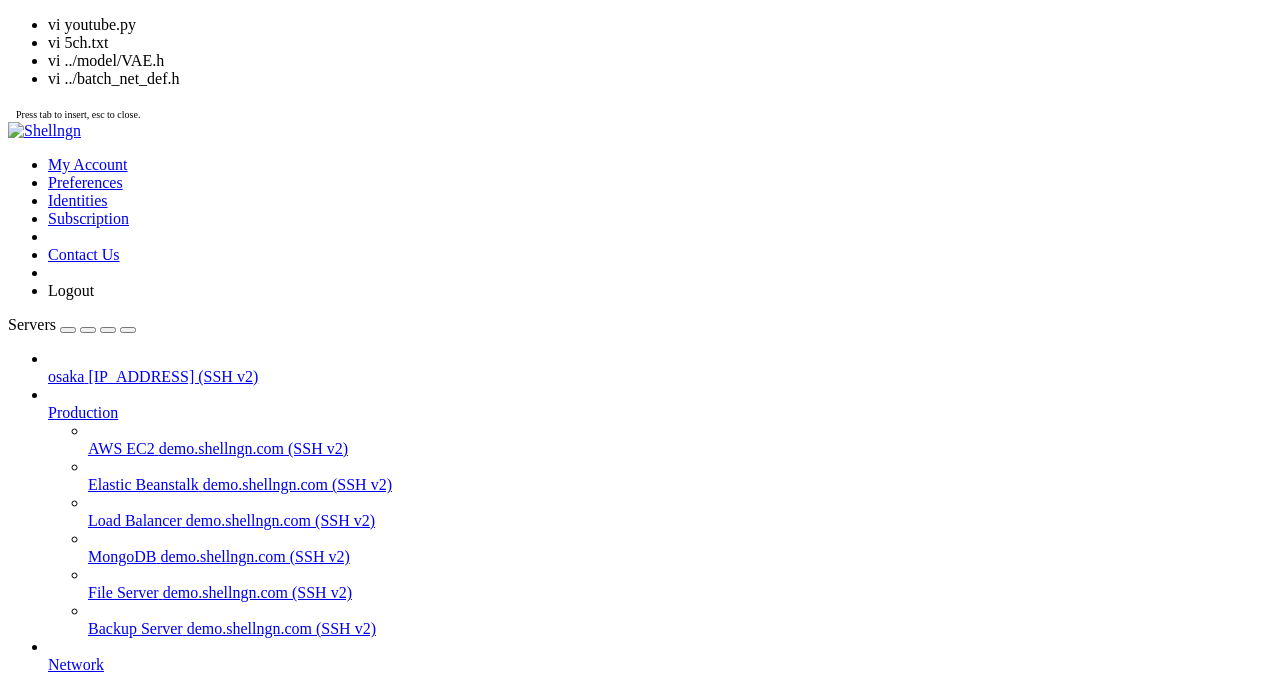 click on "root@vultr:/mnt/blockstorage# ls" 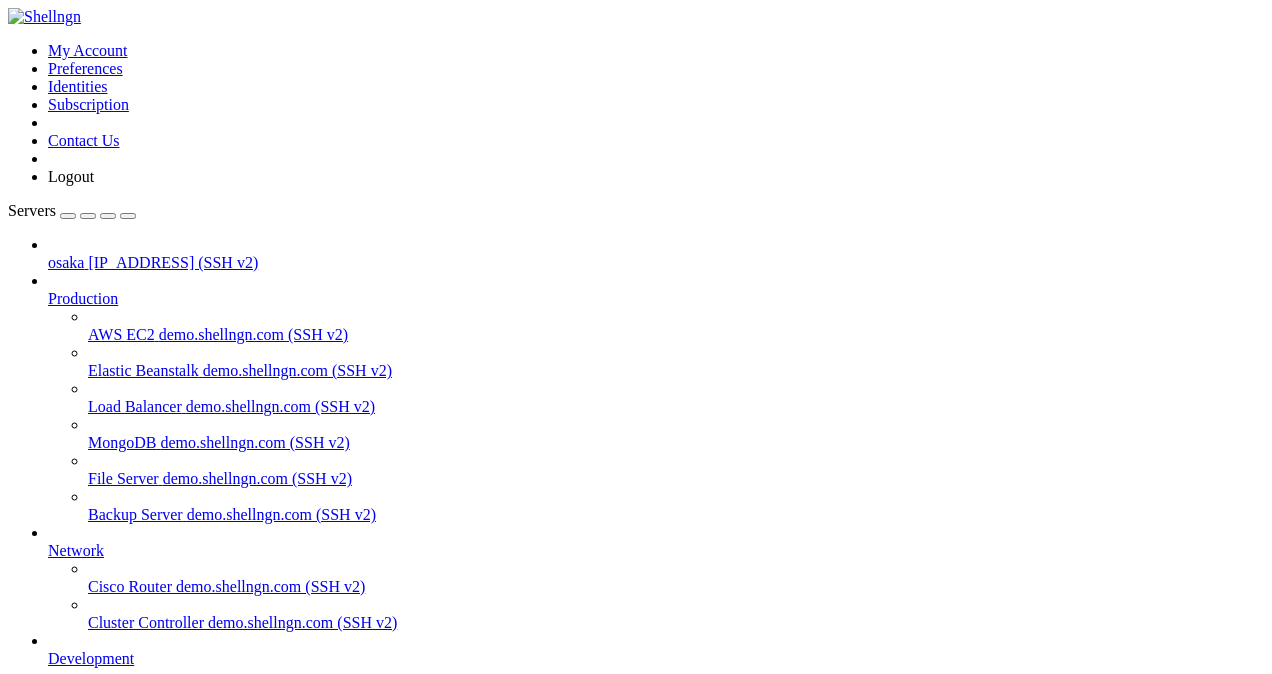 scroll, scrollTop: 340, scrollLeft: 0, axis: vertical 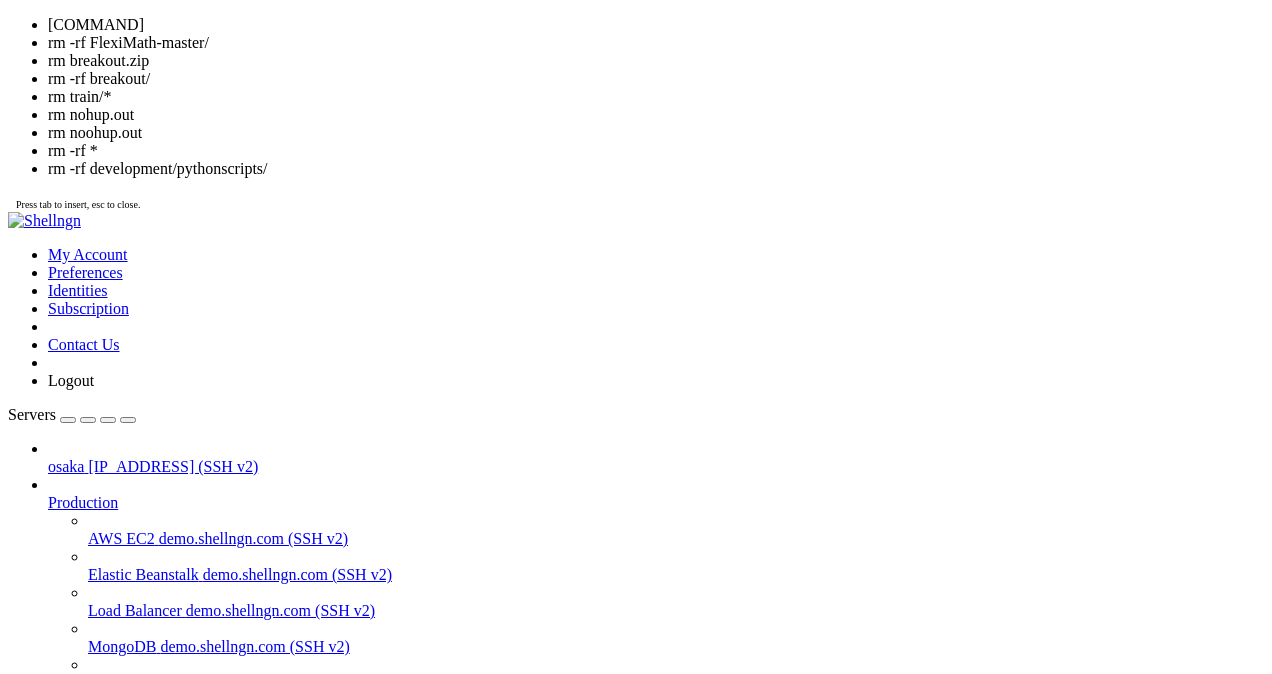 click on ".                         decode.py                        .git               taesd_model    .webptopng.py.swp" 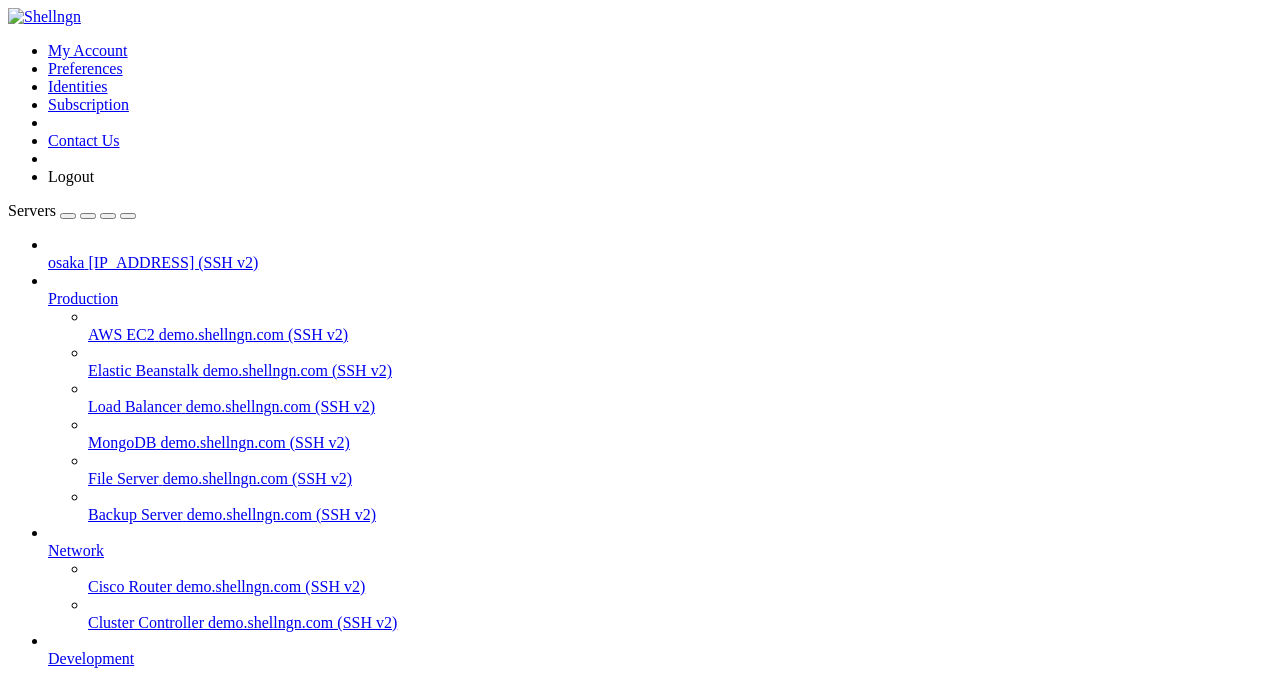 drag, startPoint x: 816, startPoint y: 1673, endPoint x: 474, endPoint y: 1676, distance: 342.01315 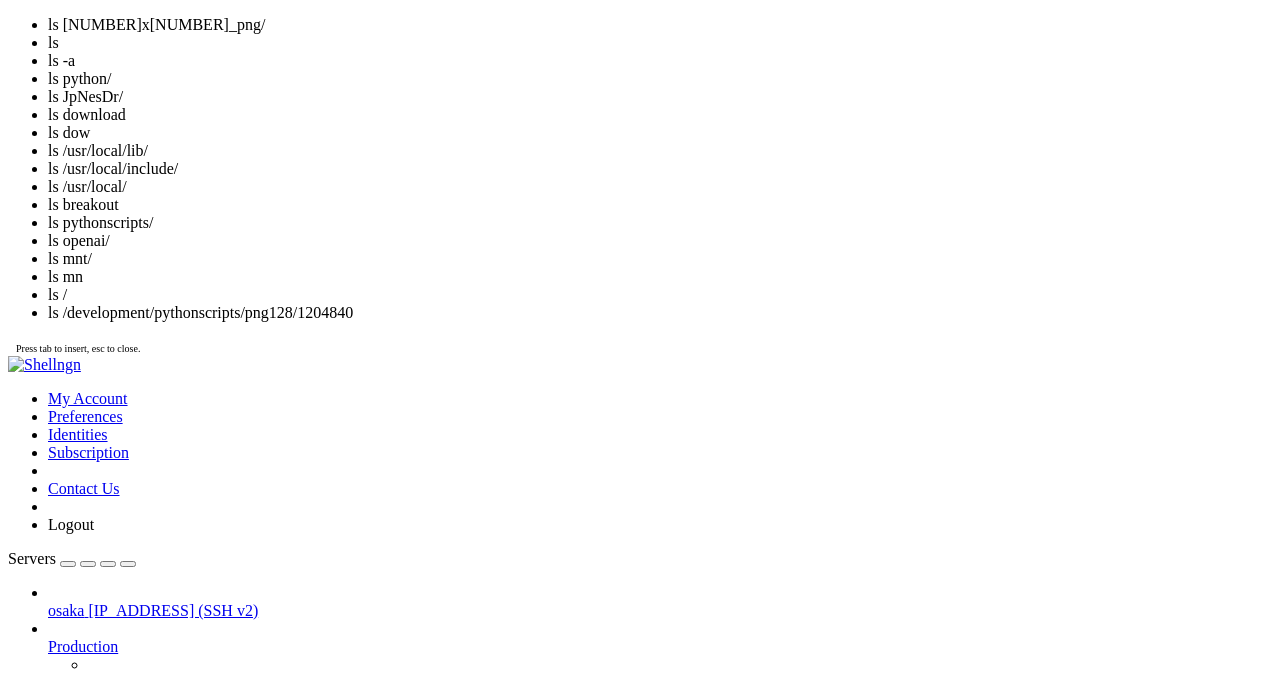 scroll, scrollTop: 9044, scrollLeft: 0, axis: vertical 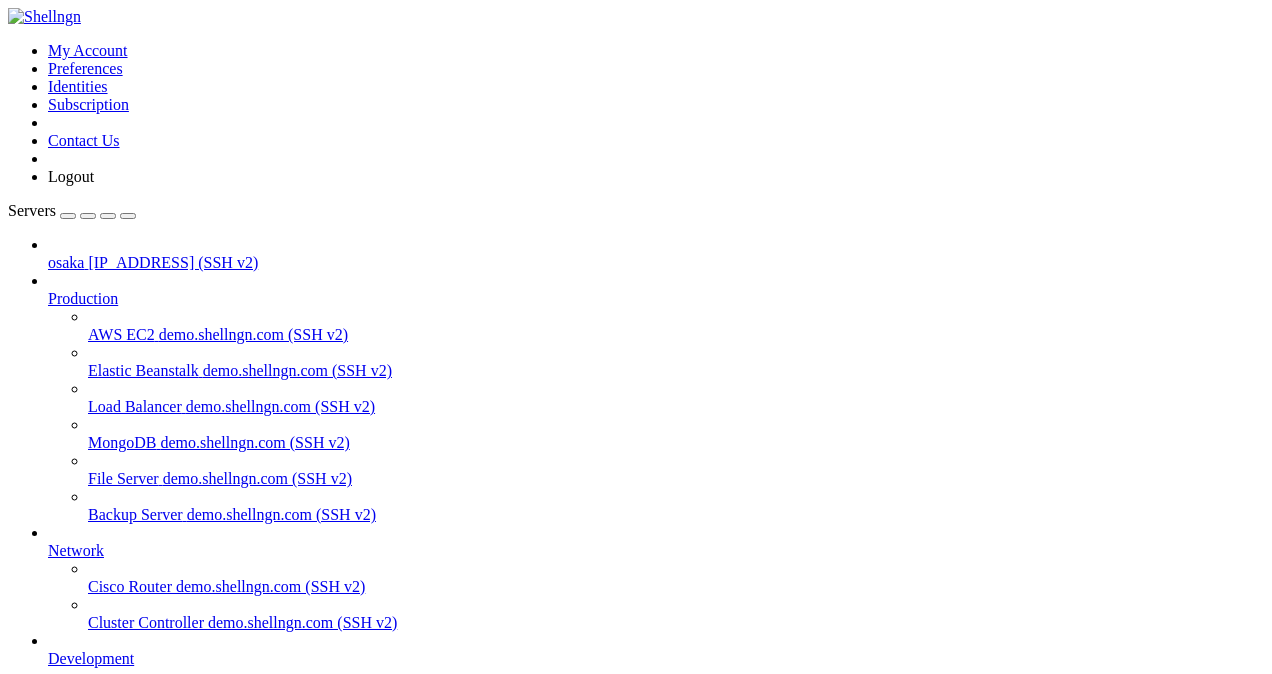 click on "128x128_png" at bounding box center (108, 1709) 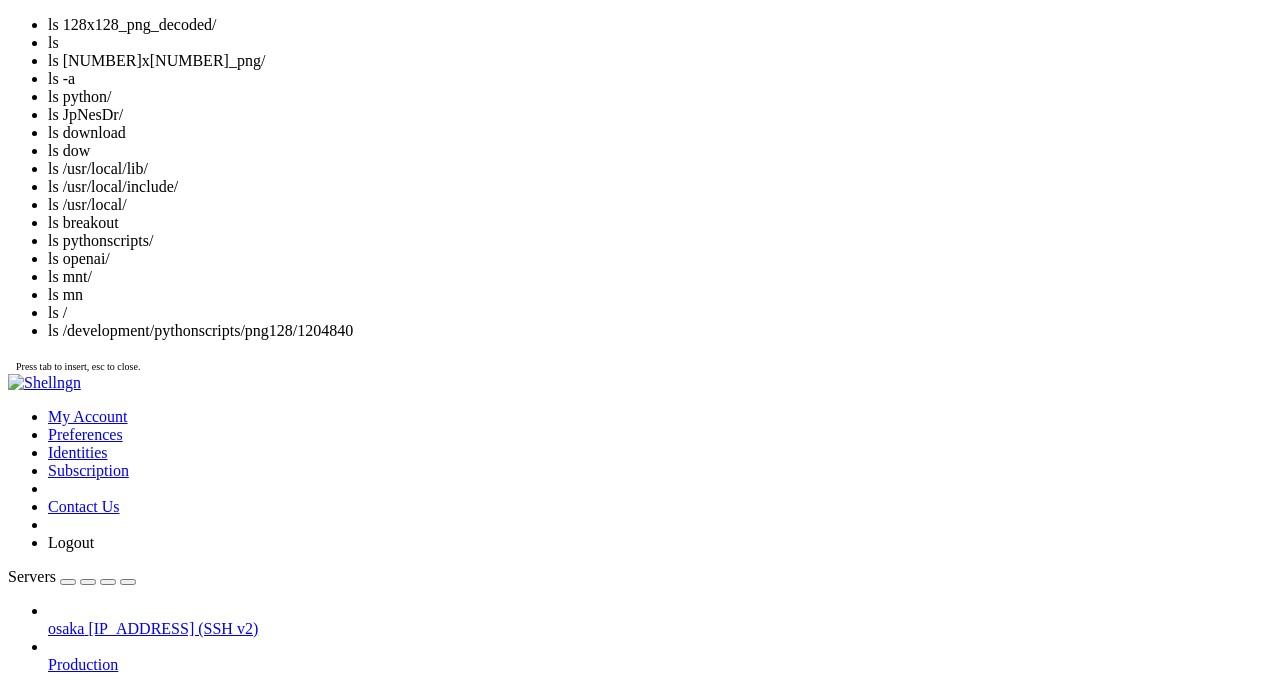 click on "latent_image_143.png" at bounding box center [272, 1905] 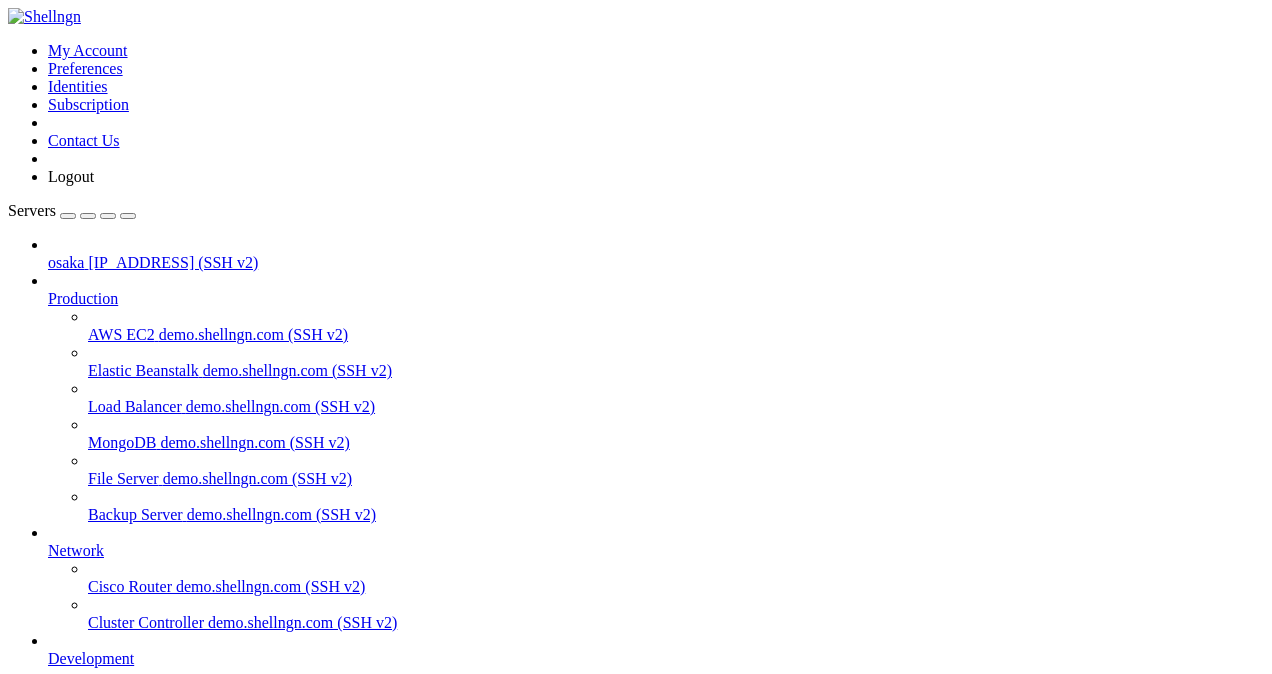 scroll, scrollTop: 12240, scrollLeft: 0, axis: vertical 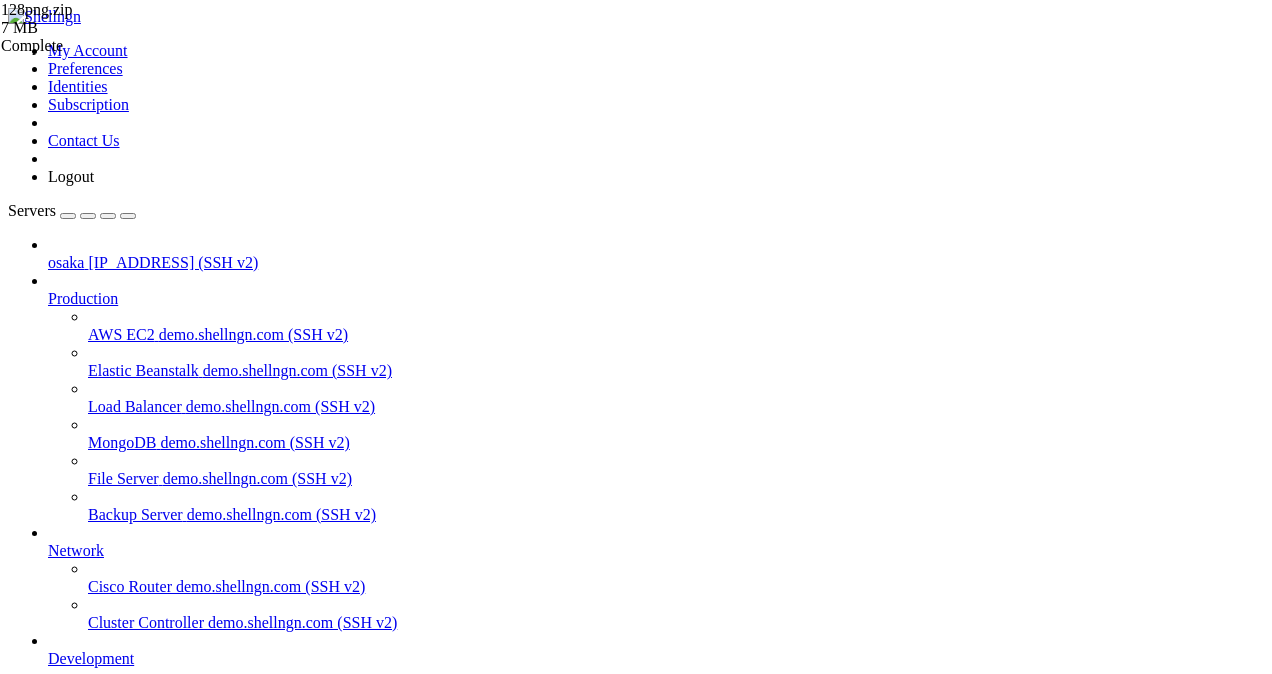 click on "osaka" at bounding box center (66, 834) 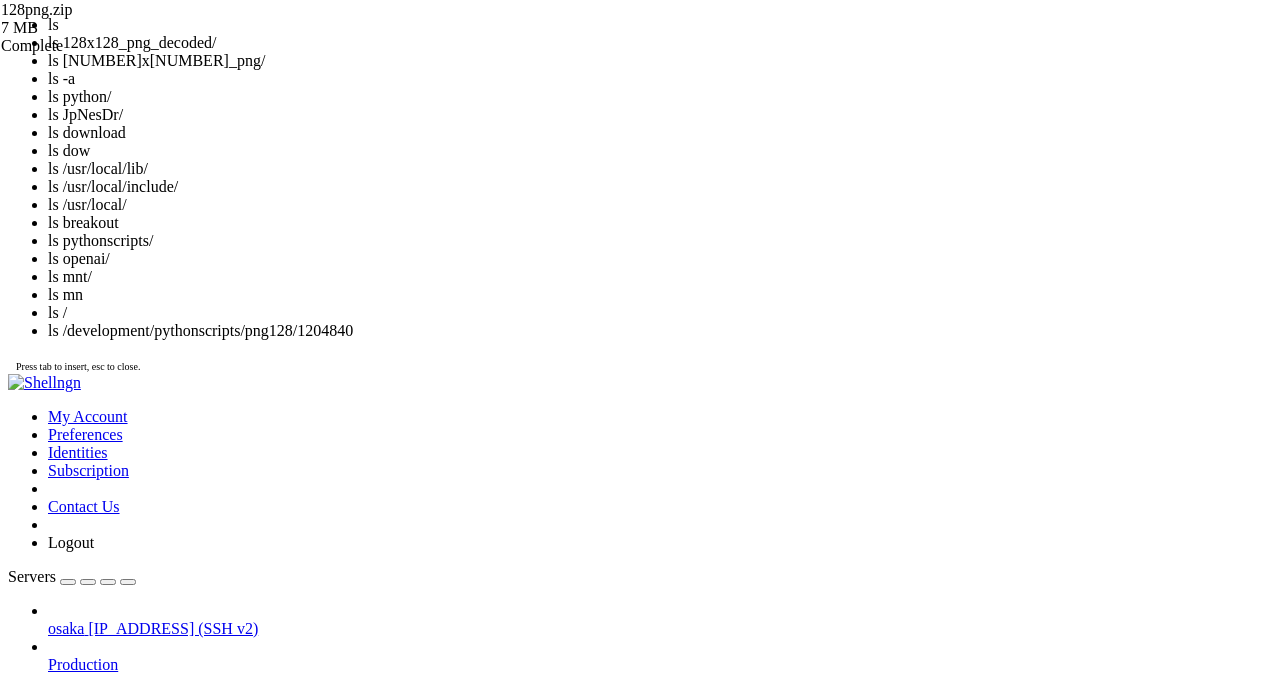 scroll, scrollTop: 308, scrollLeft: 0, axis: vertical 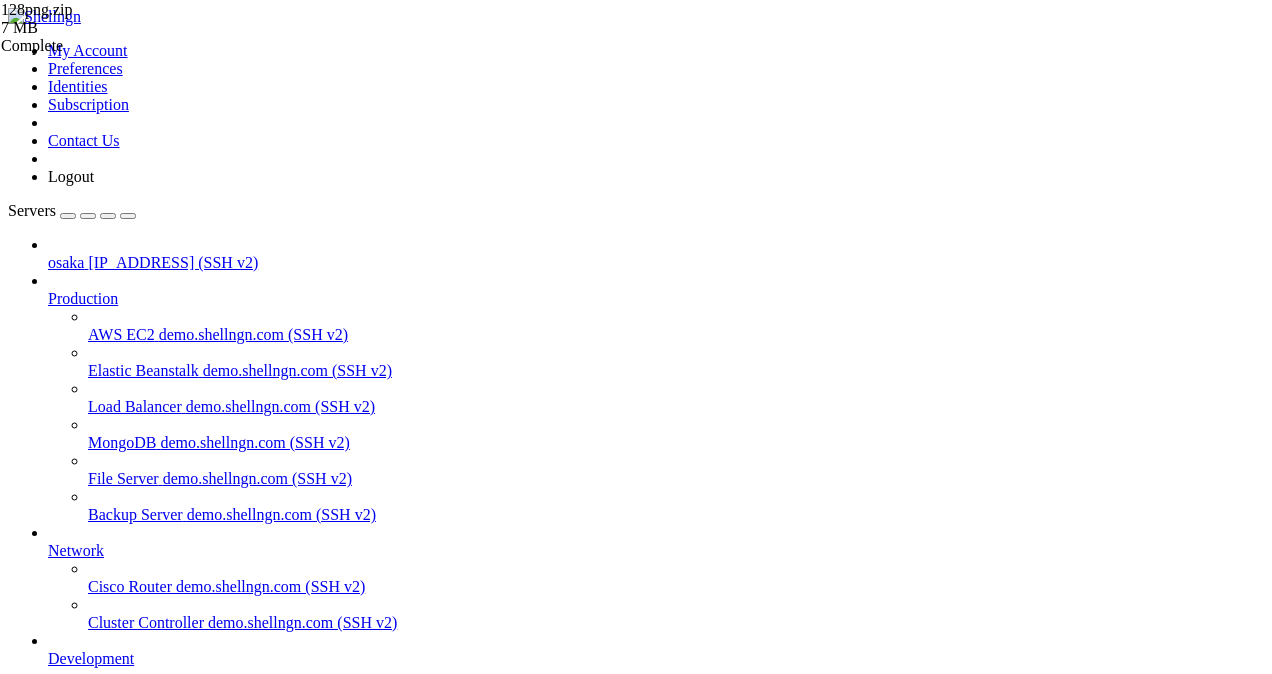 click at bounding box center (48, 870) 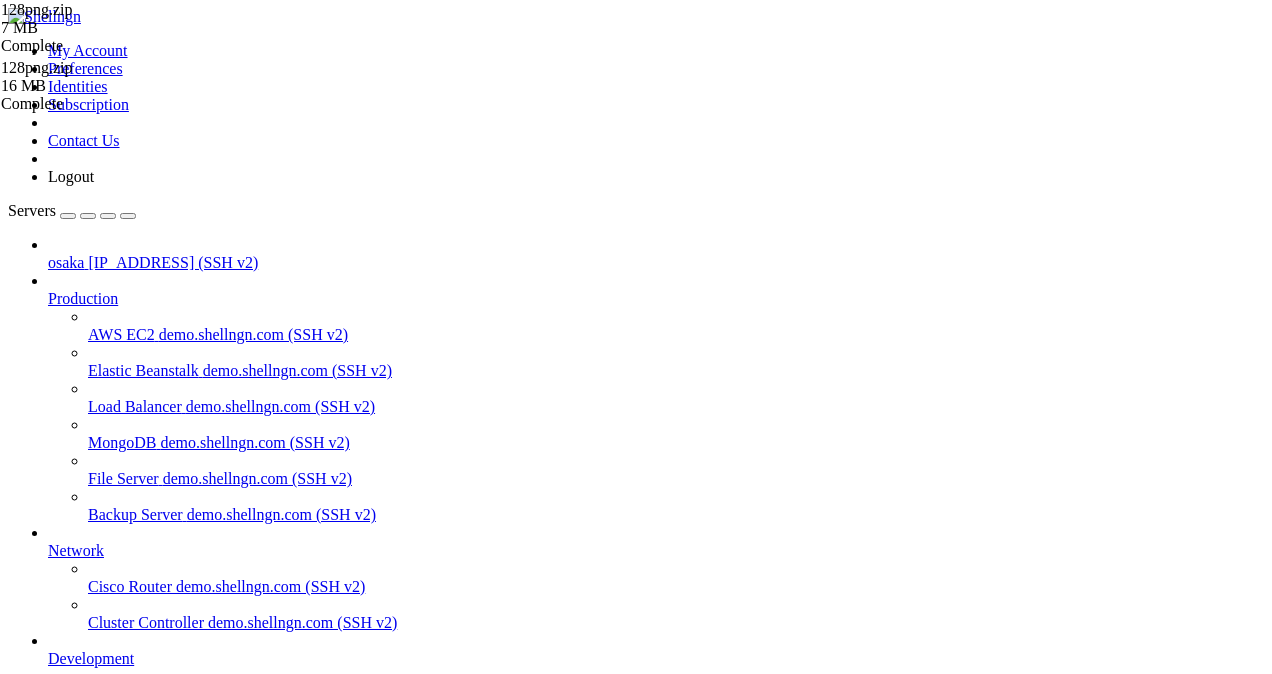 click on "osaka" at bounding box center (66, 834) 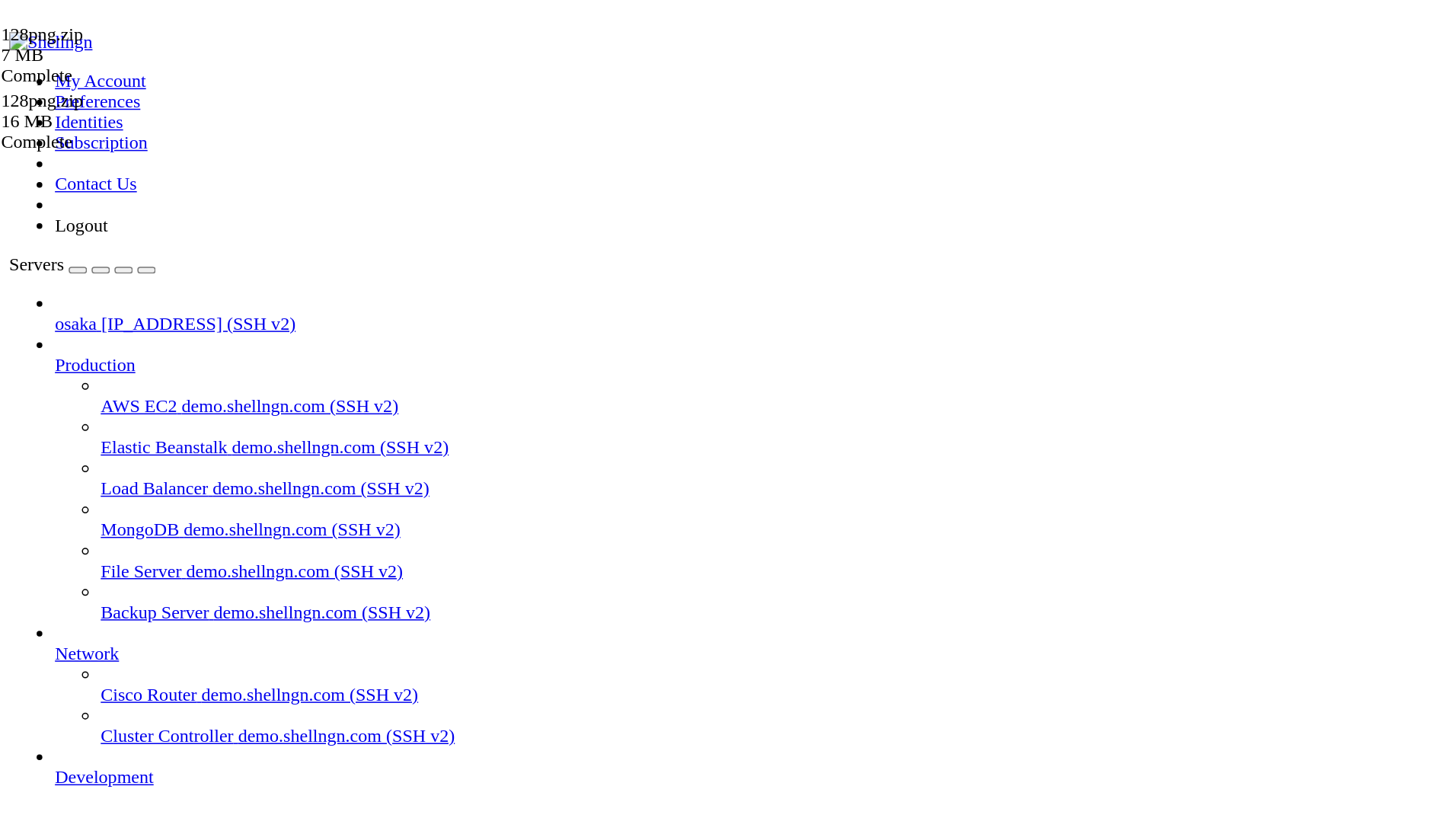 scroll, scrollTop: 44308, scrollLeft: 0, axis: vertical 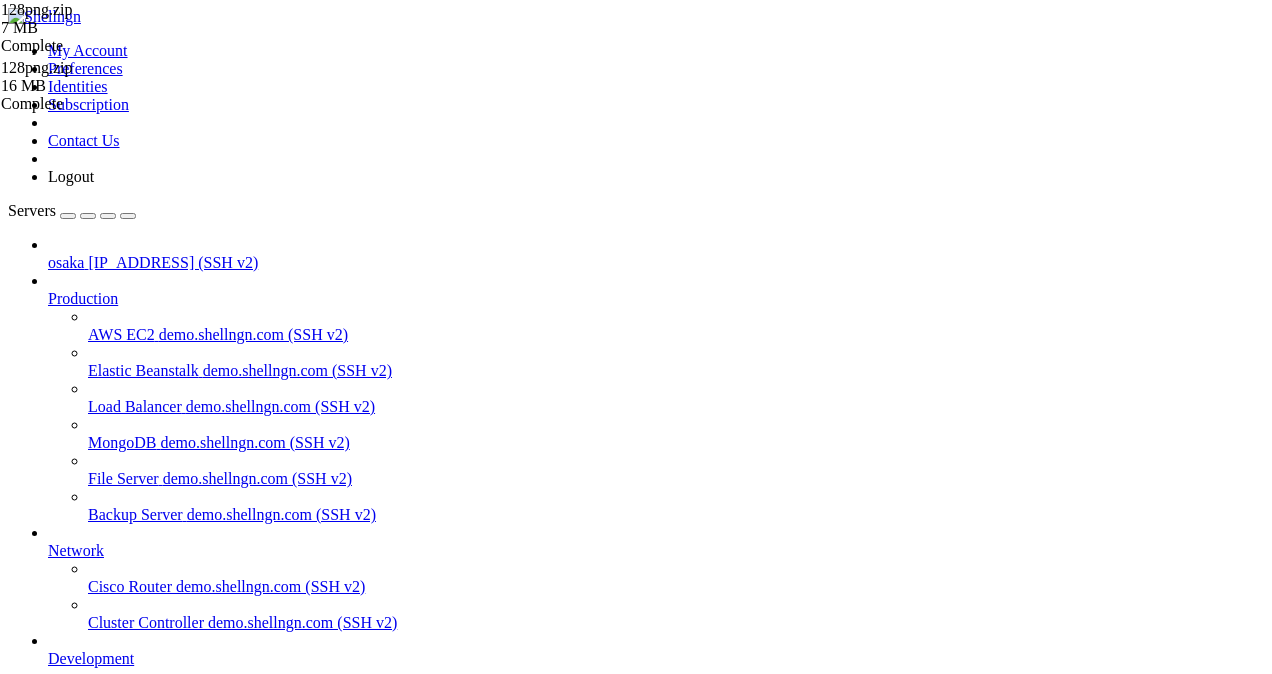 click on "✅  Saved latent: ./latent_64/latent_image_298" 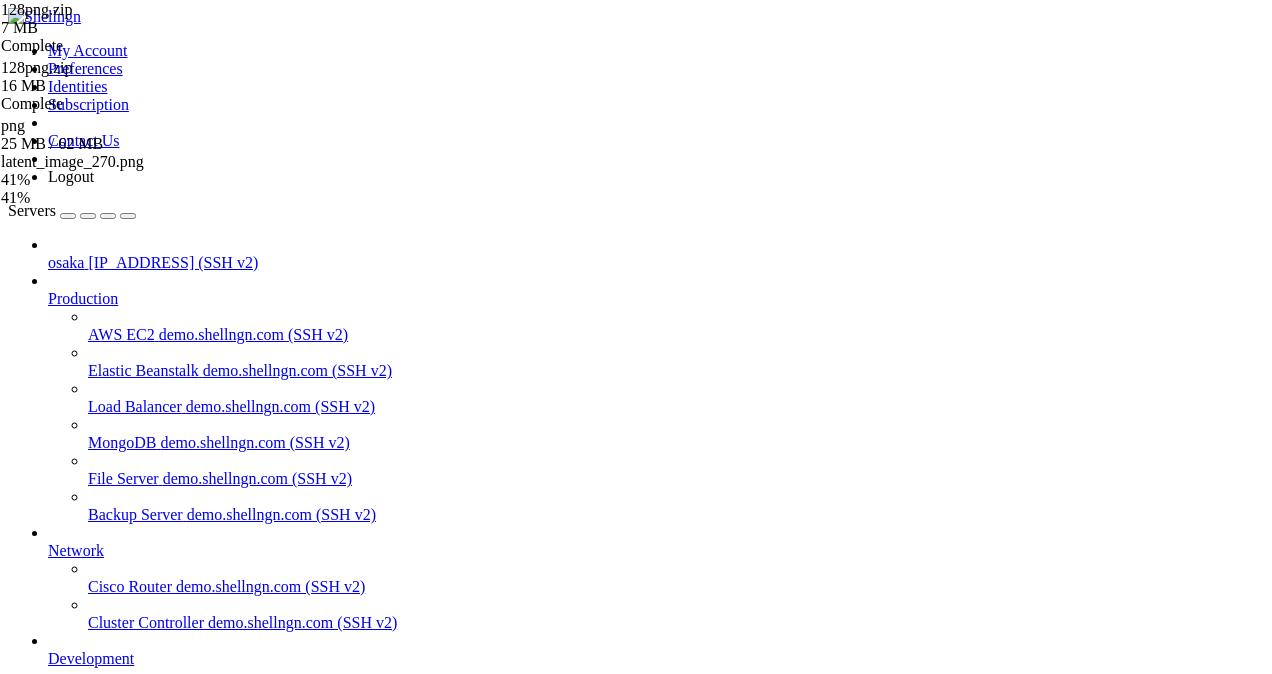 click on "osaka" at bounding box center [66, 834] 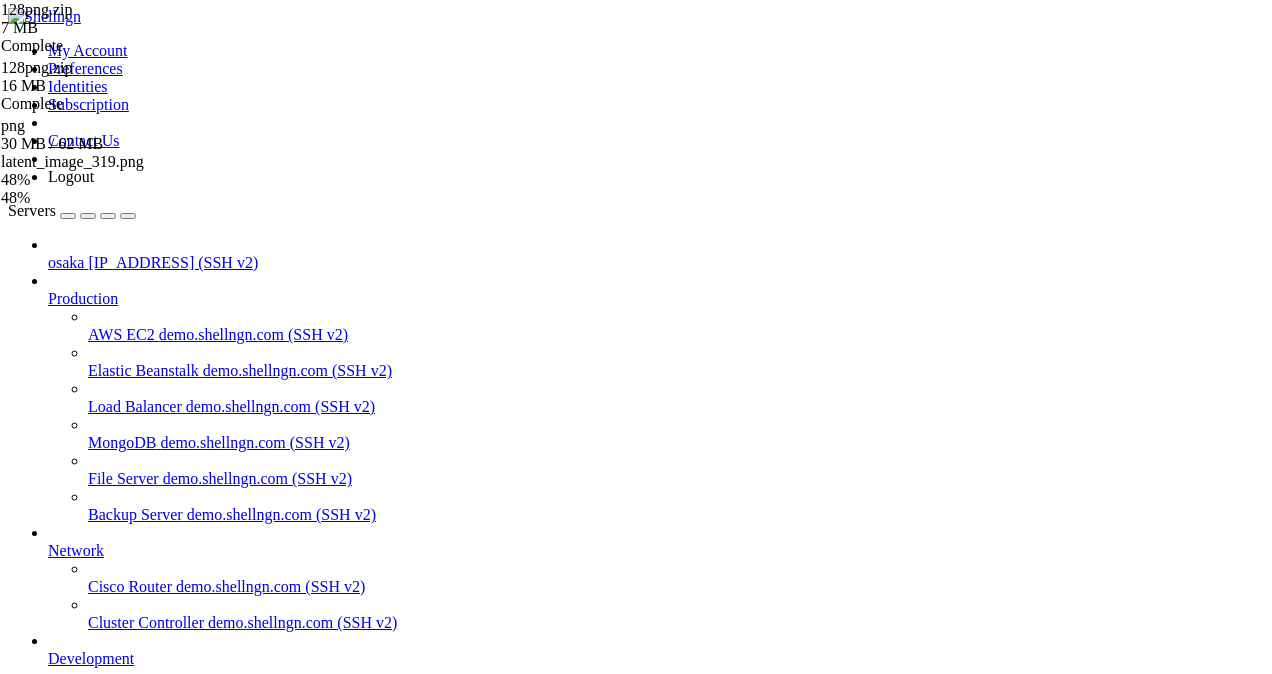 scroll, scrollTop: 63512, scrollLeft: 0, axis: vertical 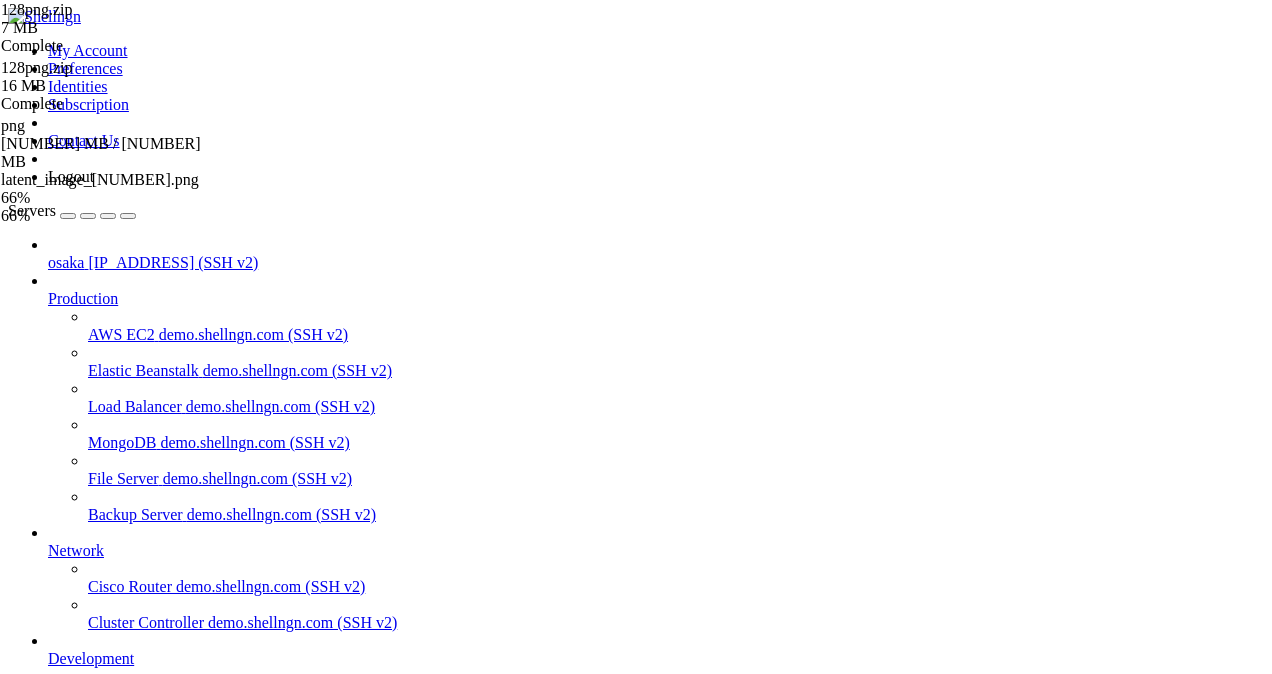 click on "[CITY]" at bounding box center [656, 880] 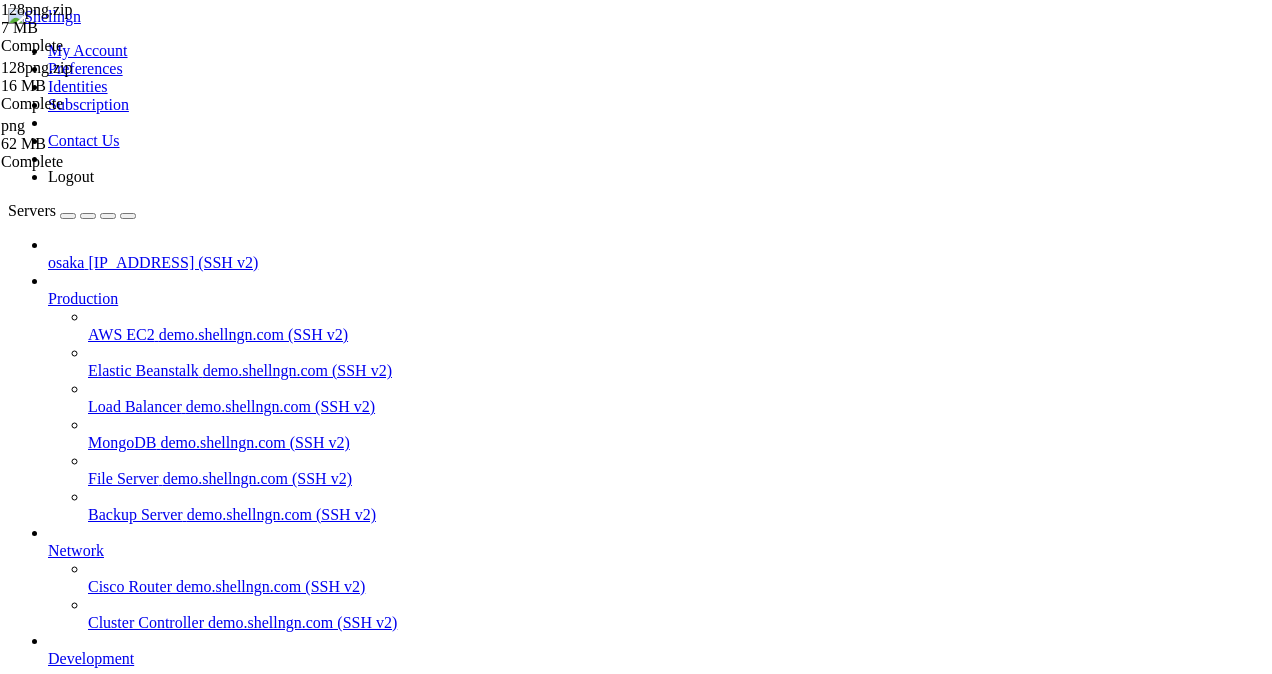 scroll, scrollTop: 63767, scrollLeft: 0, axis: vertical 